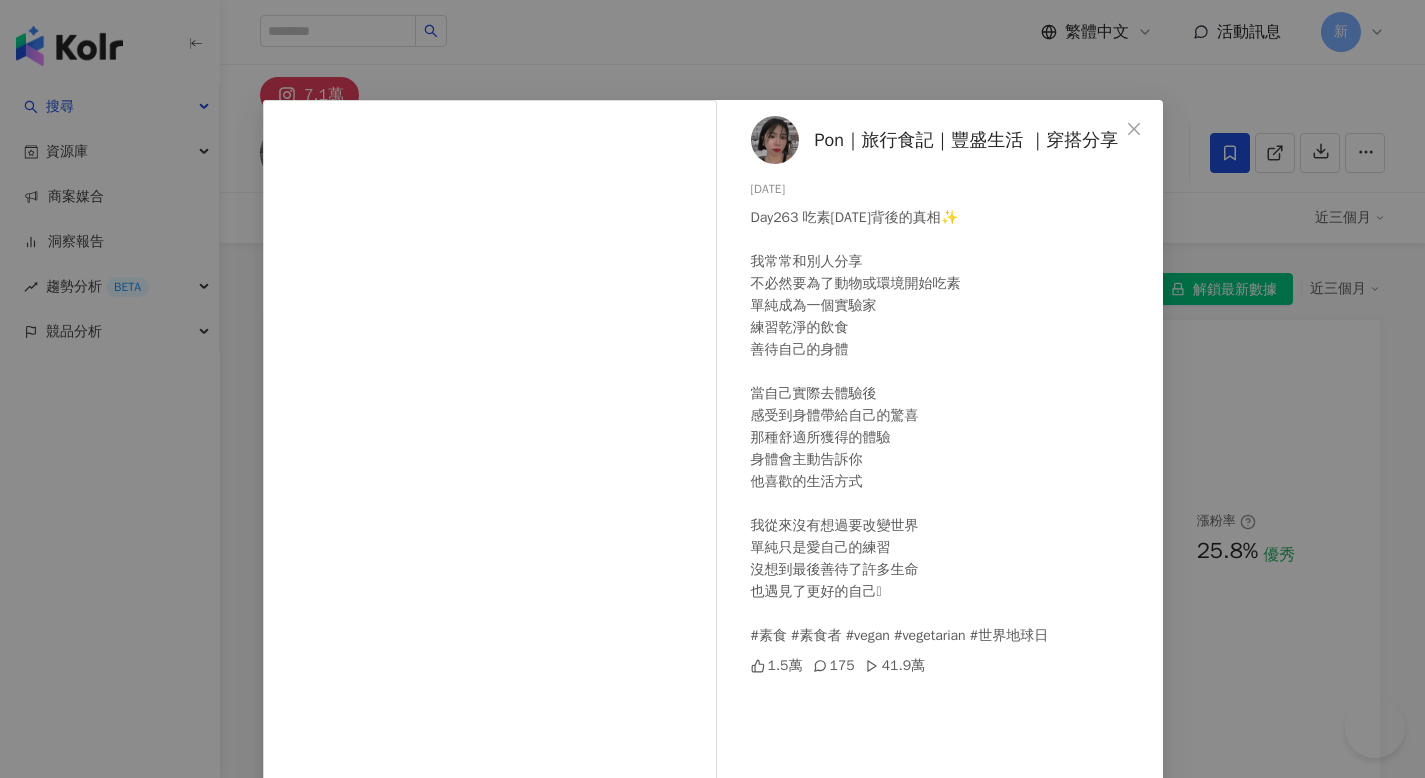 scroll, scrollTop: 6127, scrollLeft: 0, axis: vertical 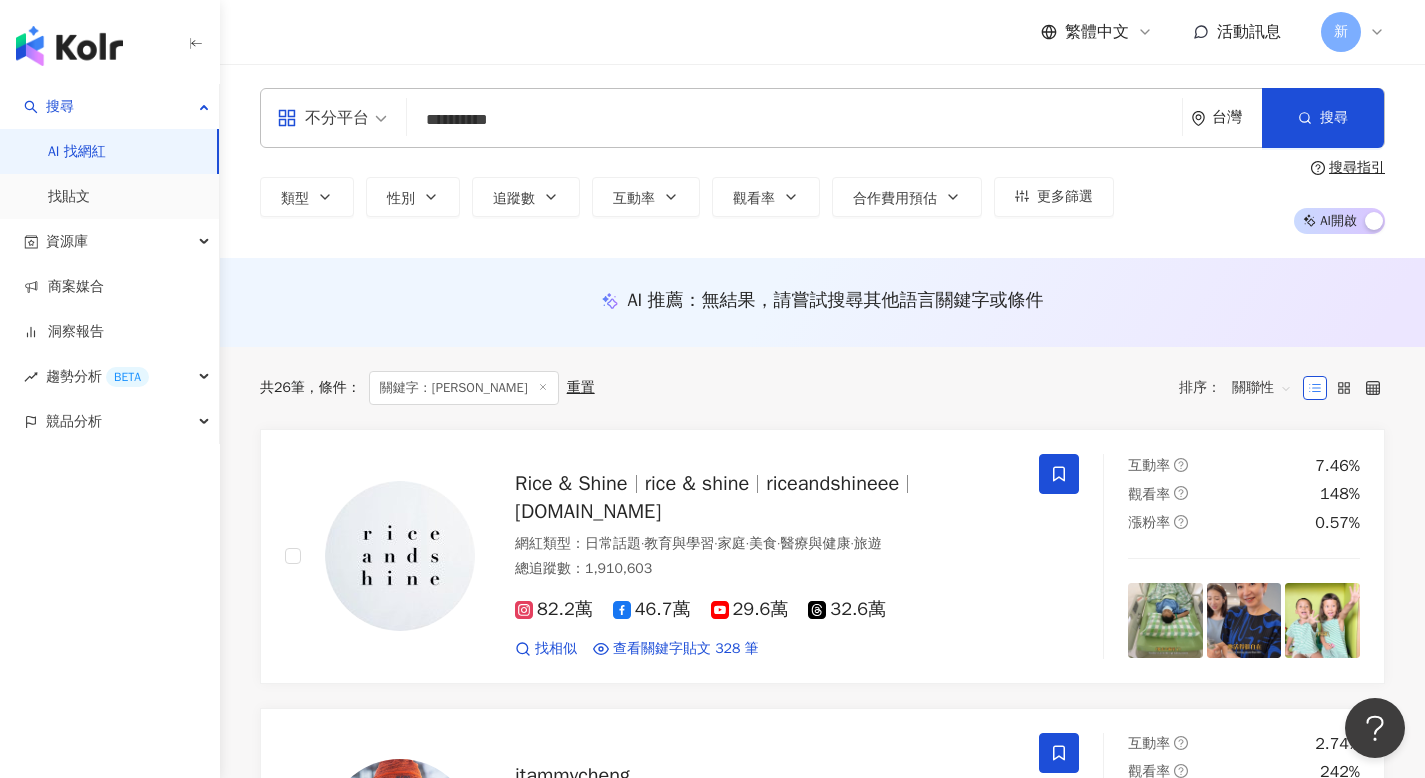 click on "關鍵字：[PERSON_NAME]" at bounding box center (464, 388) 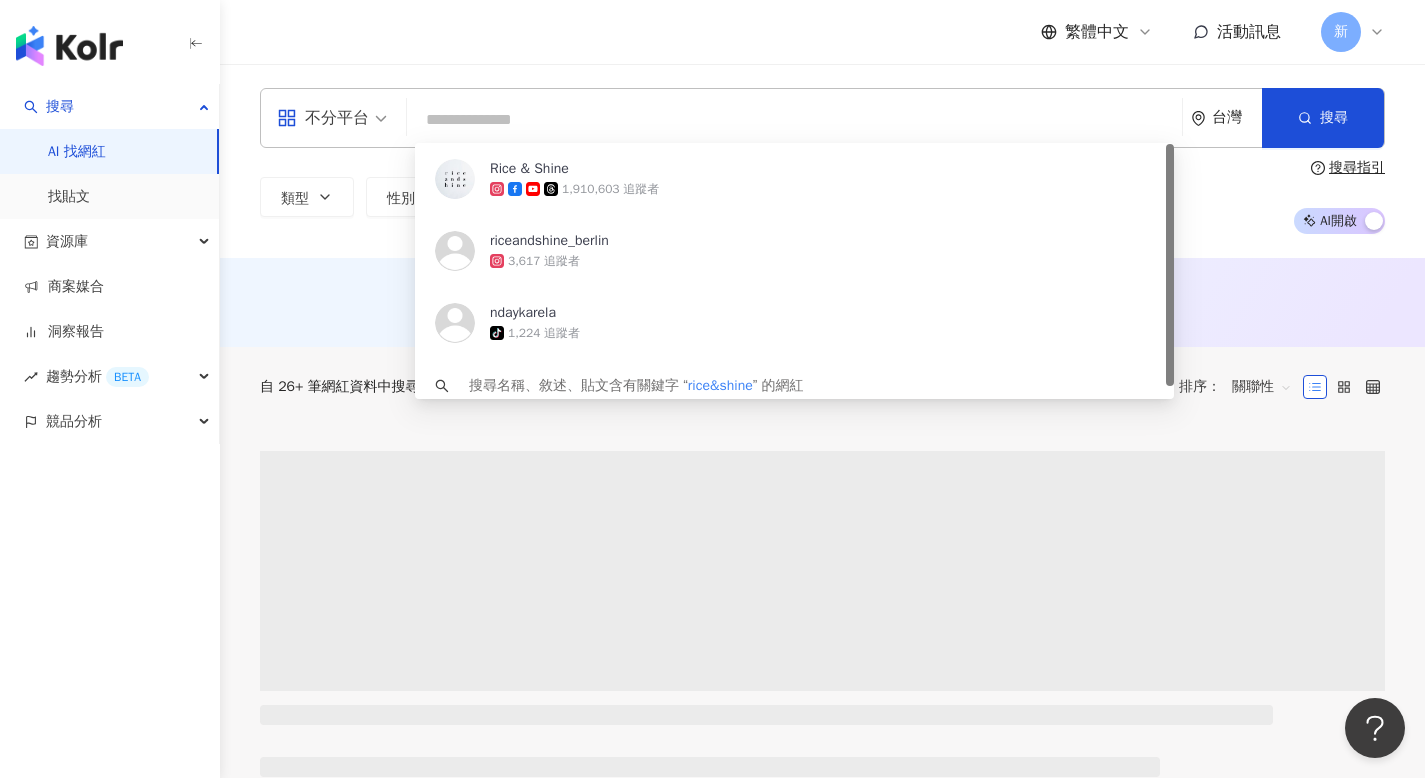 click on "不分平台" at bounding box center [323, 118] 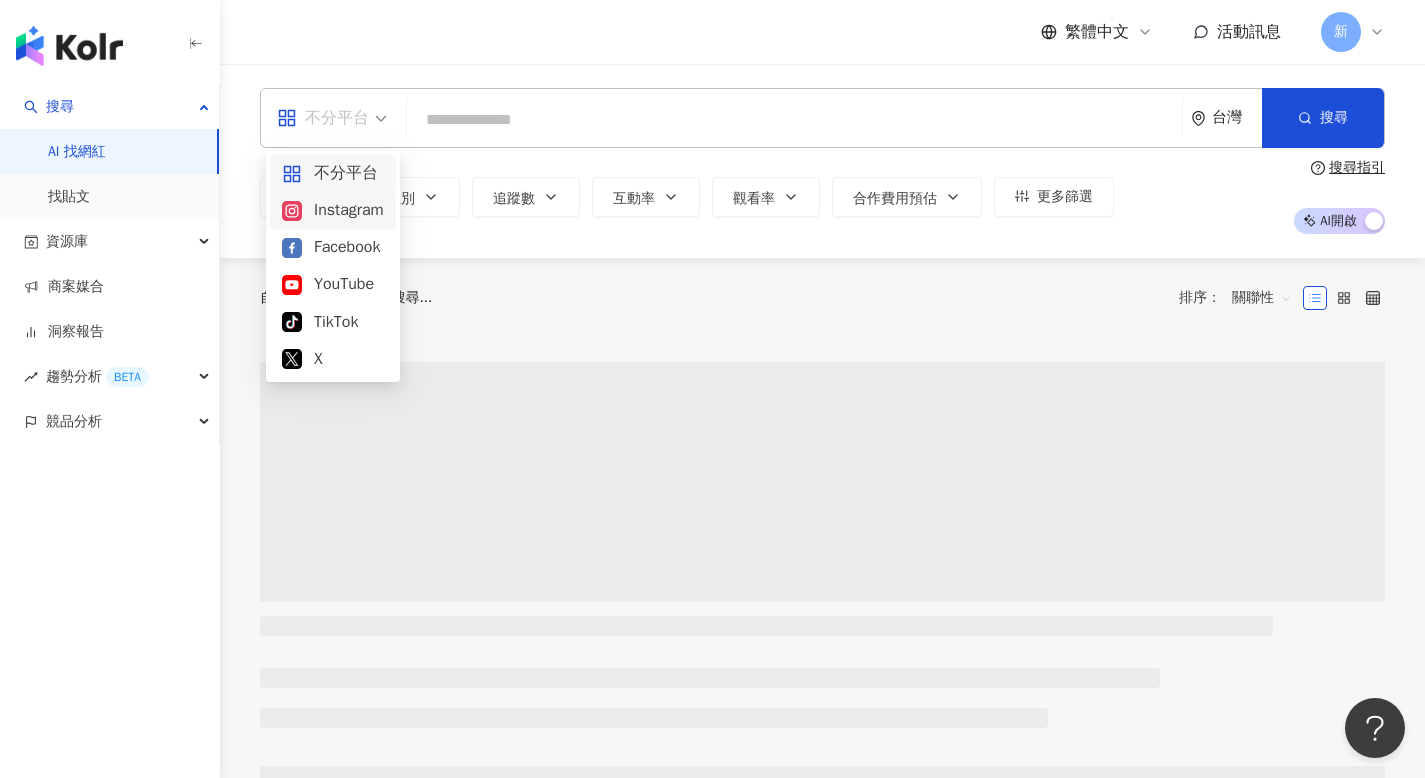 click on "Instagram" at bounding box center (333, 210) 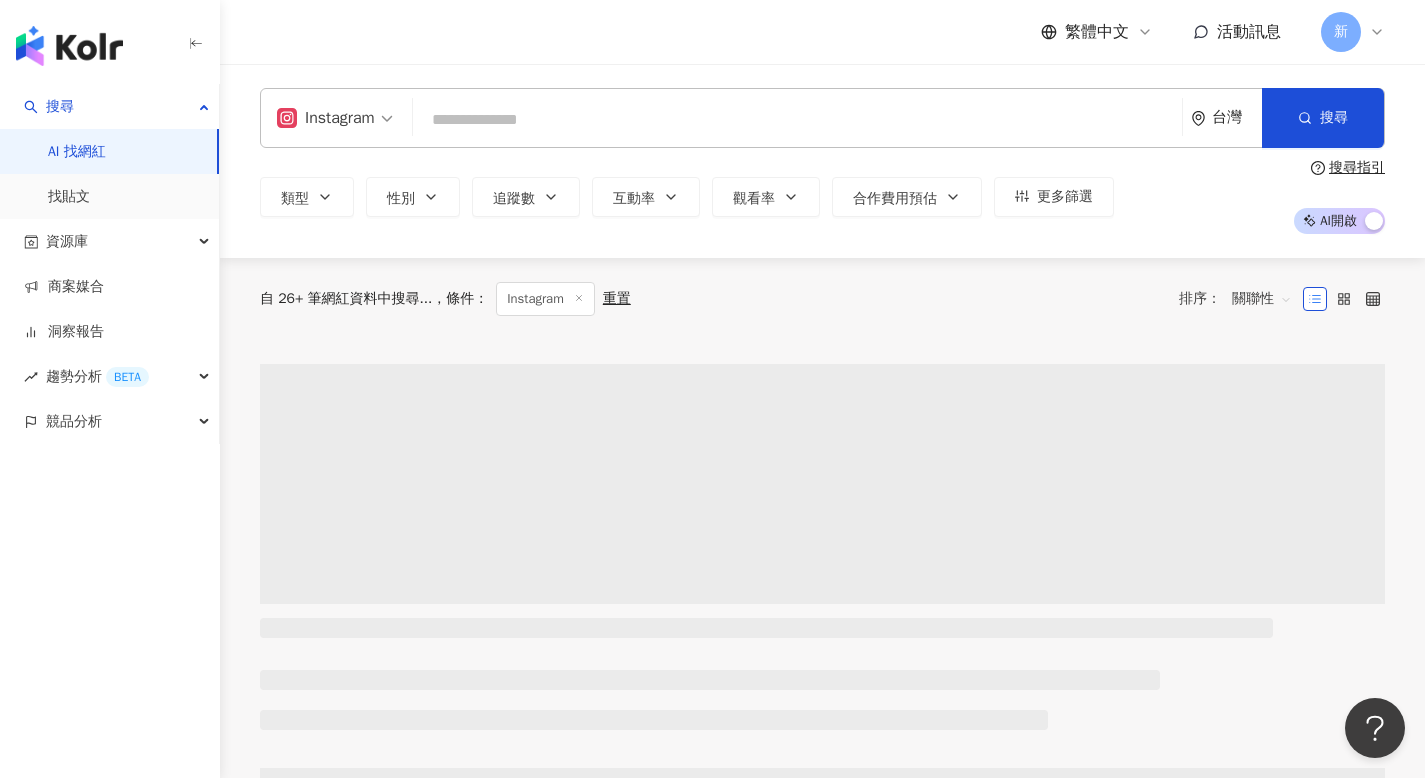 click at bounding box center (797, 120) 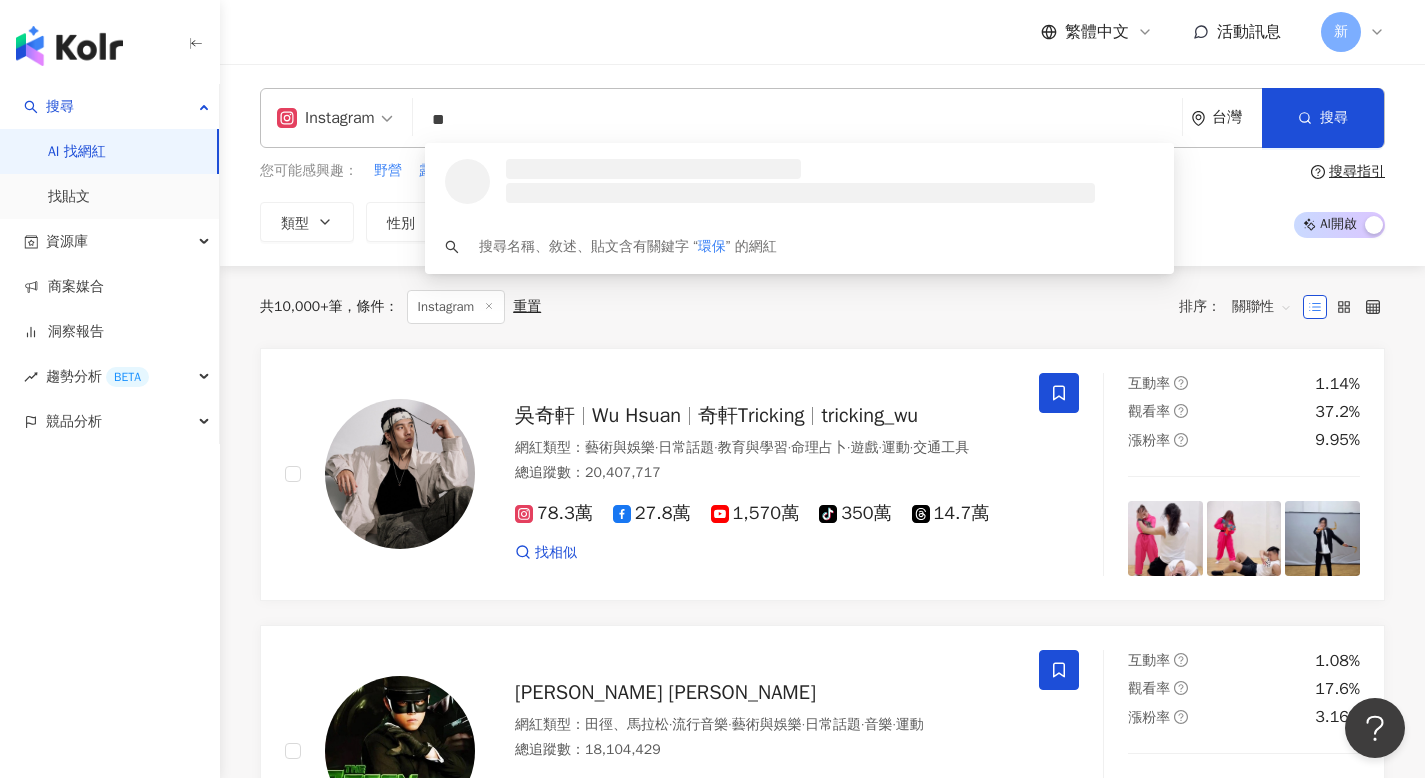 scroll, scrollTop: 0, scrollLeft: 0, axis: both 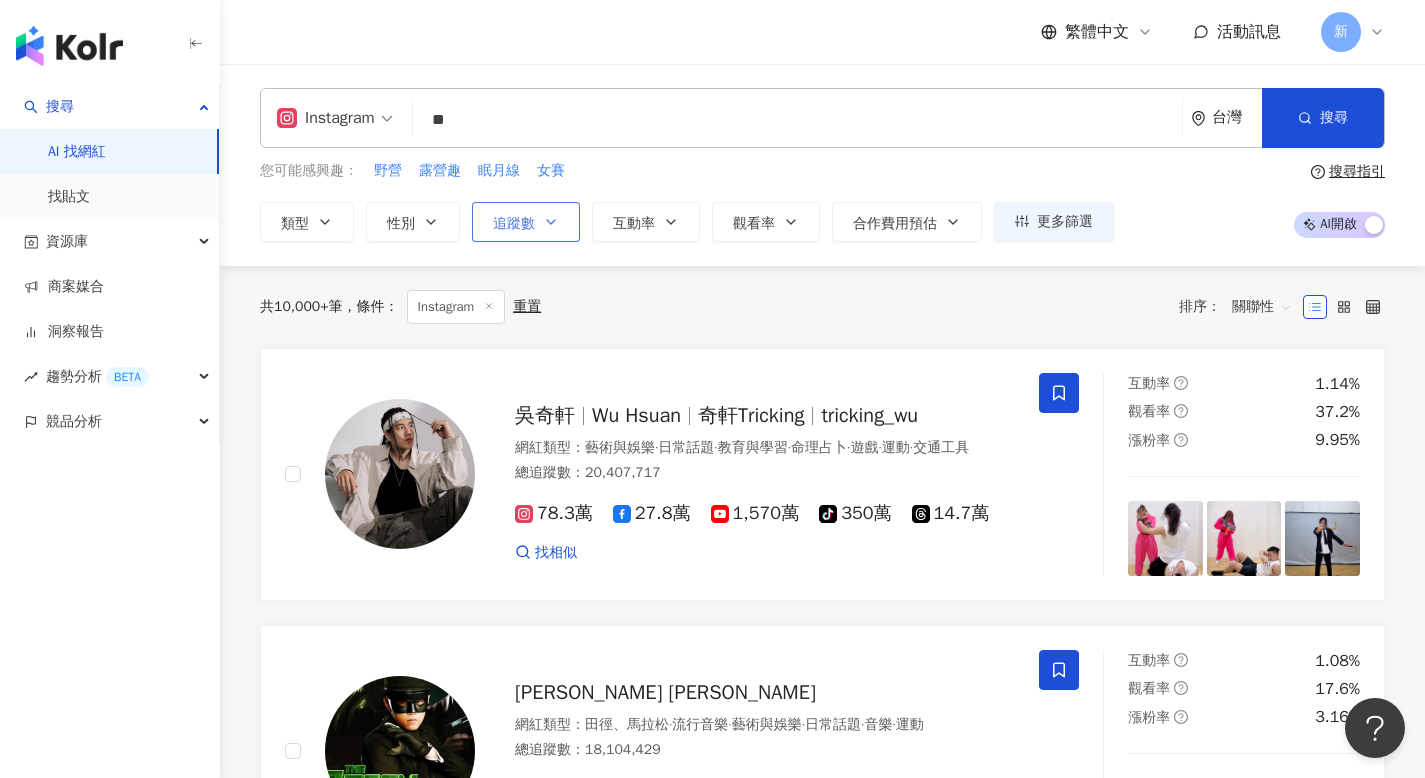 click on "追蹤數" at bounding box center [526, 222] 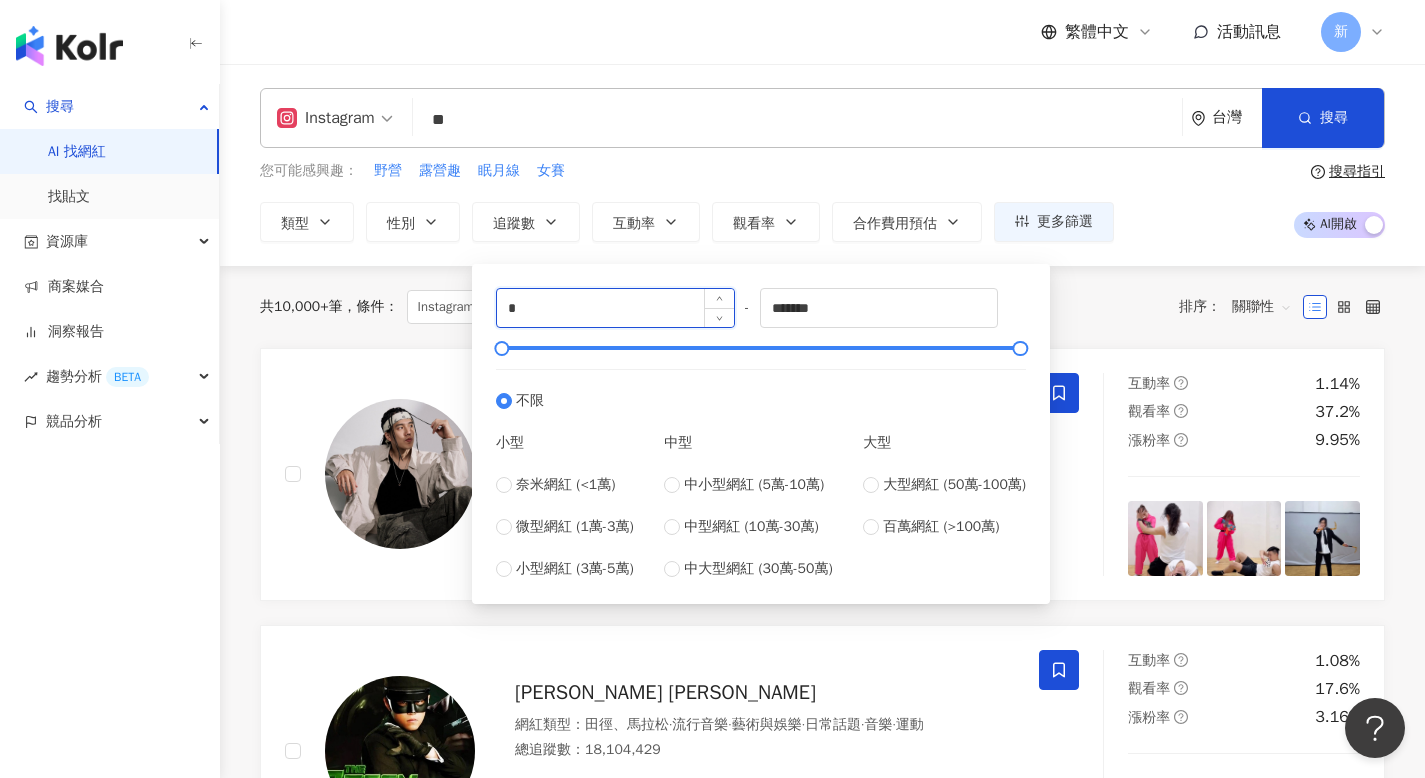 click on "*" at bounding box center (615, 308) 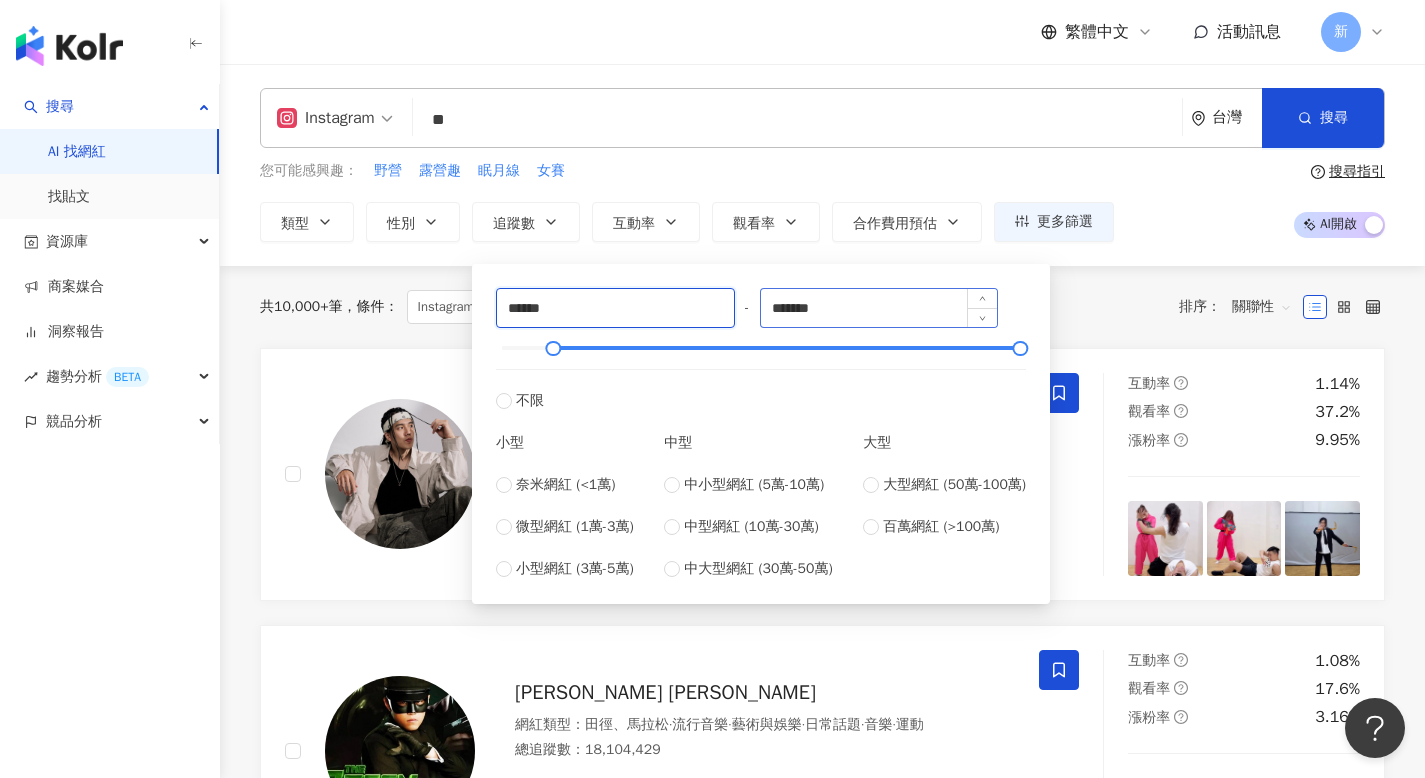 type on "******" 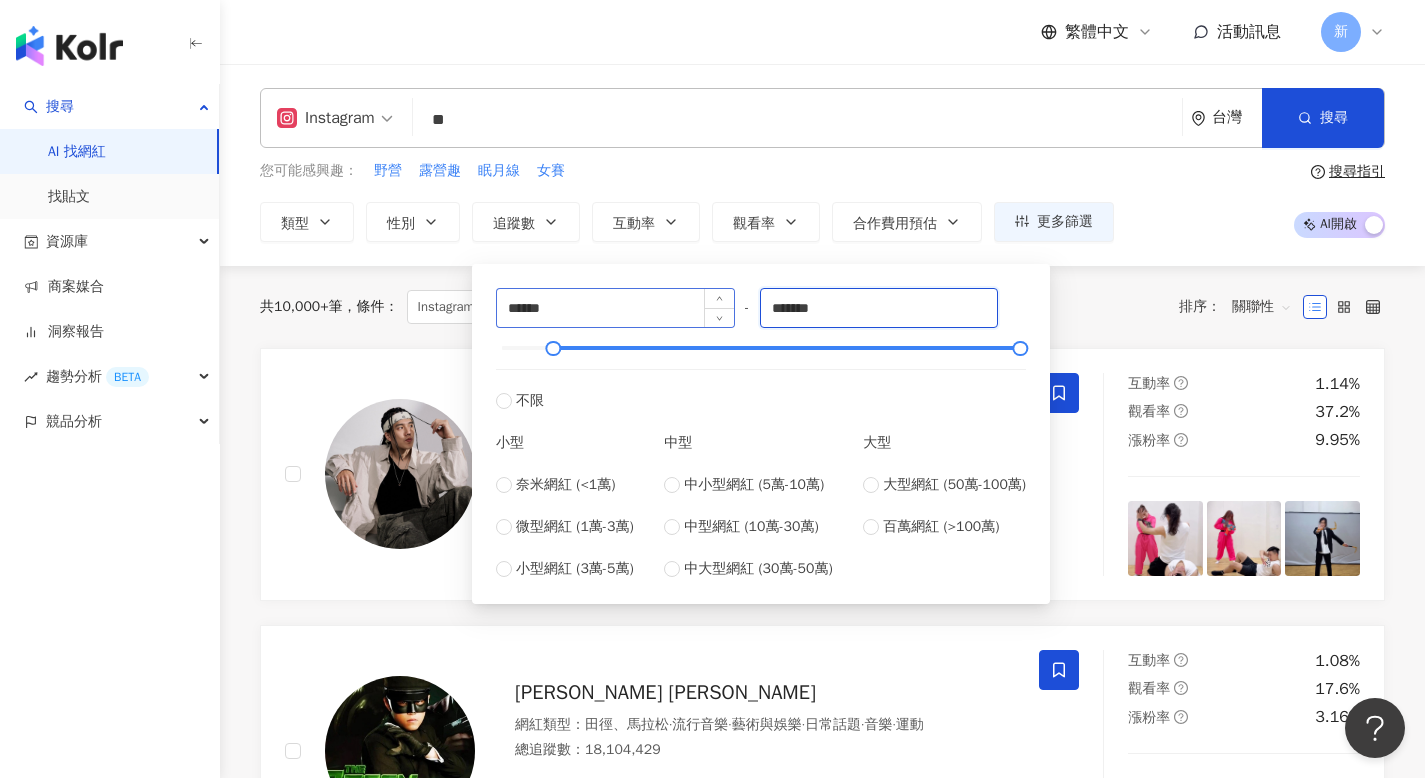 drag, startPoint x: 851, startPoint y: 300, endPoint x: 640, endPoint y: 299, distance: 211.00237 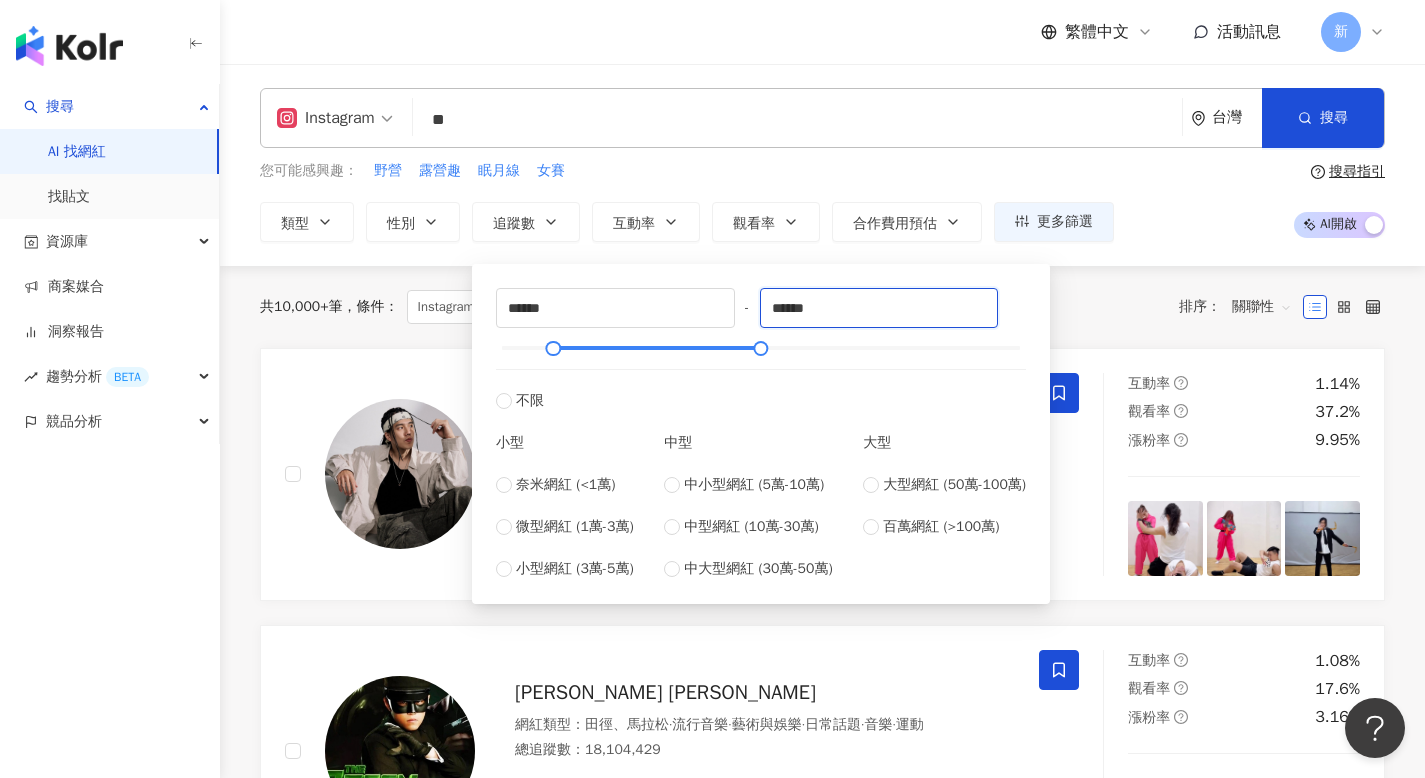 type on "******" 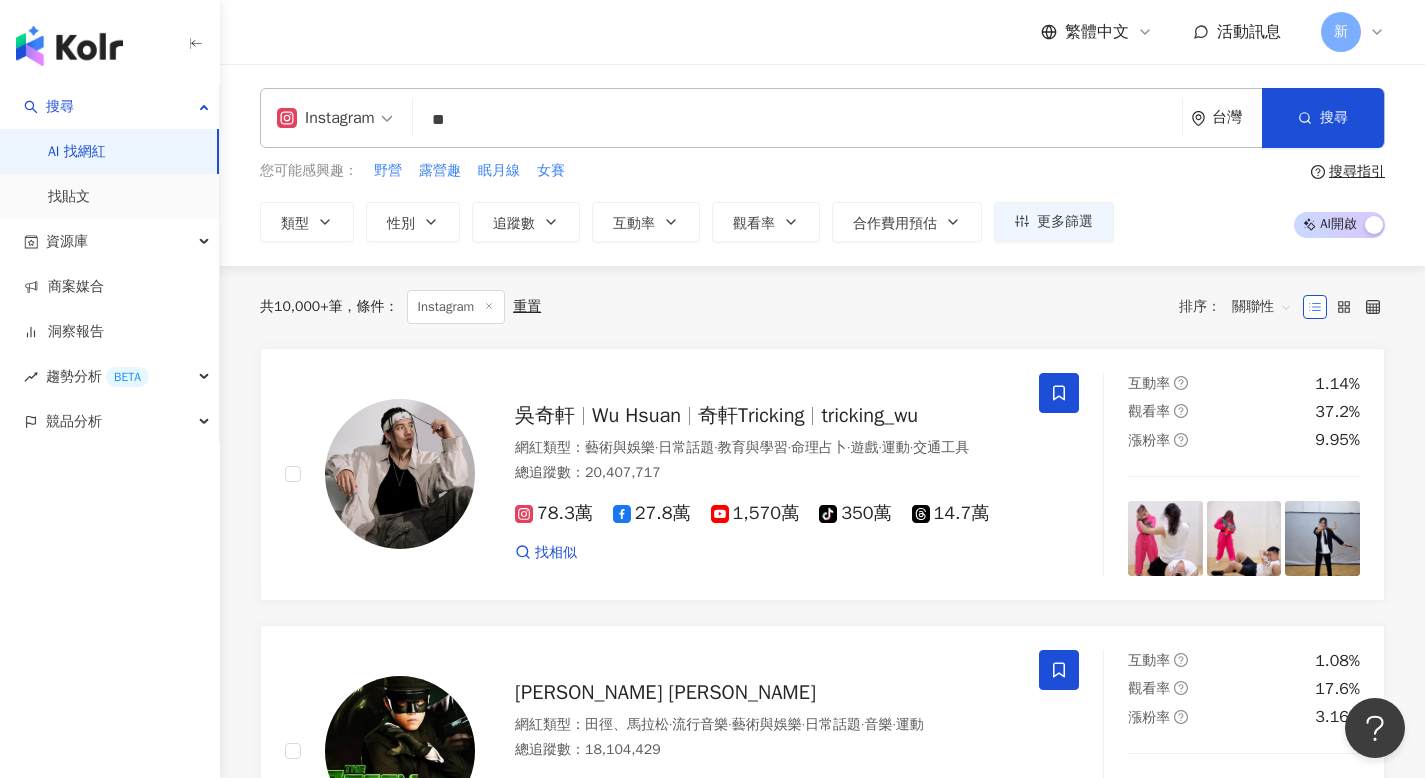 click on "您可能感興趣： 野營  露營趣  眠月線  女賽" at bounding box center [687, 171] 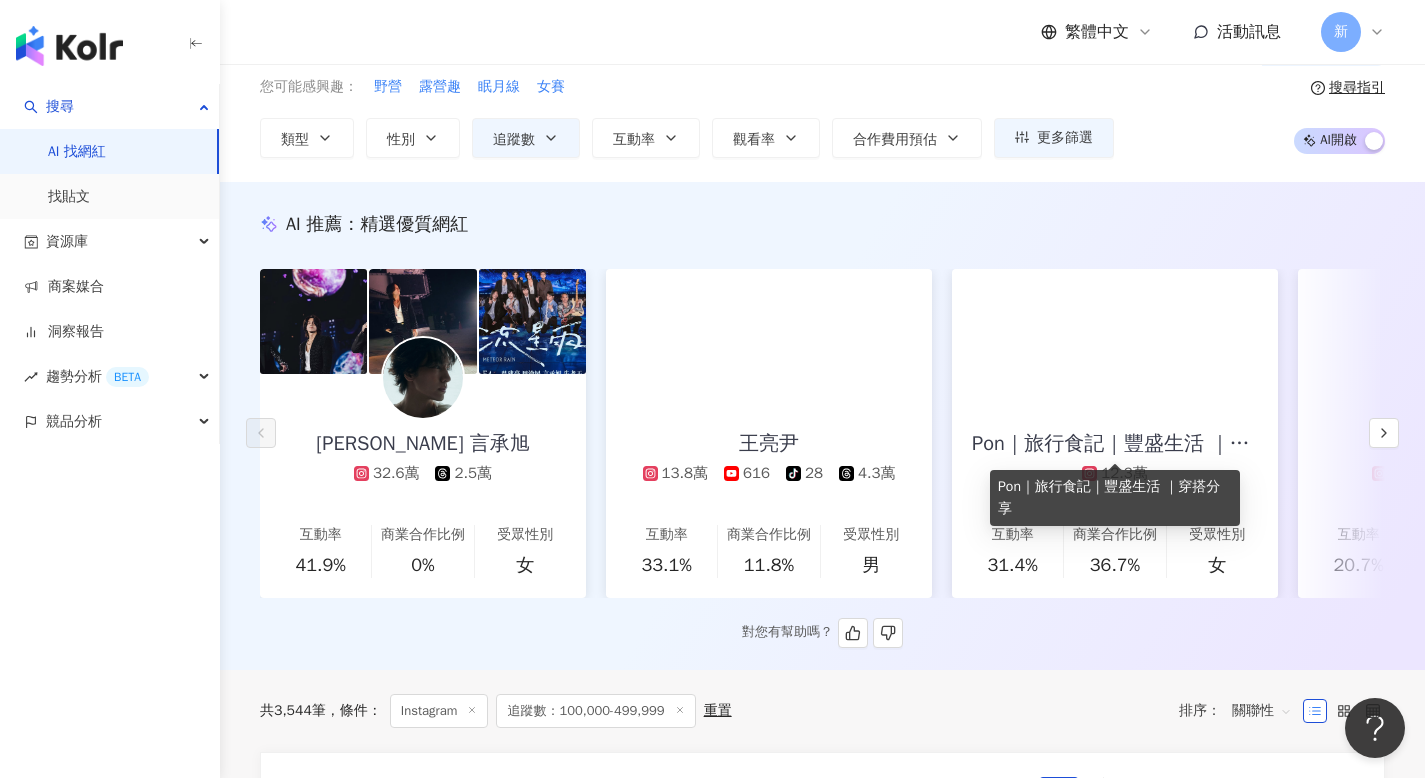 scroll, scrollTop: 75, scrollLeft: 0, axis: vertical 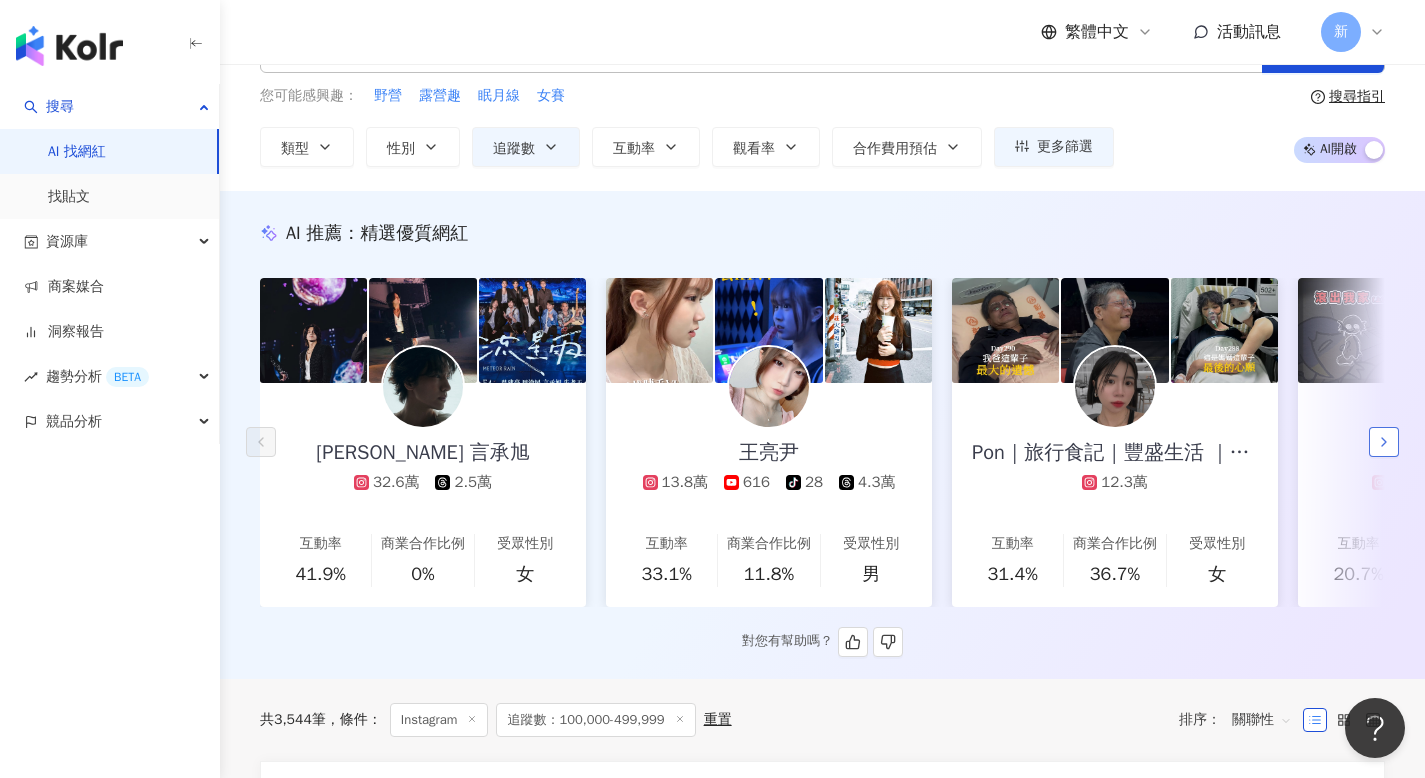click 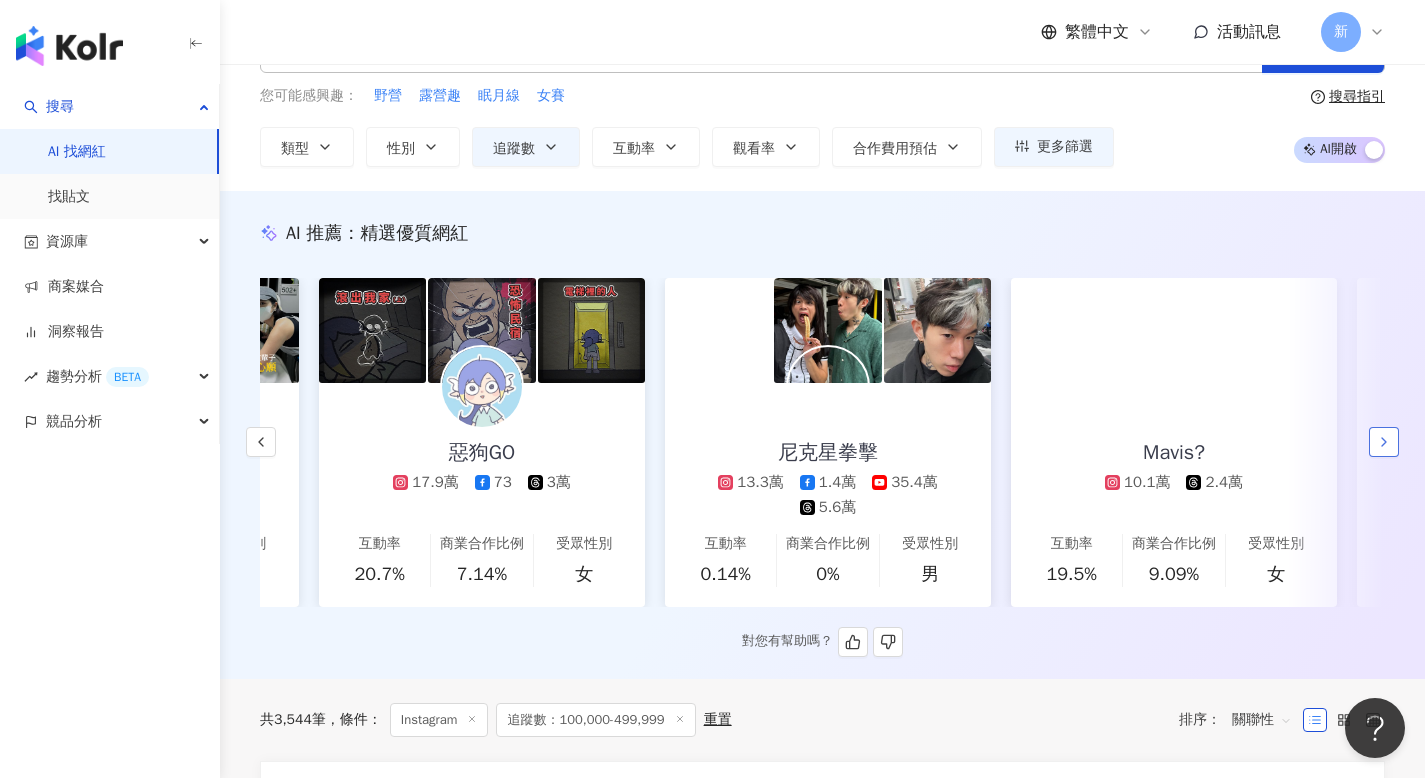 scroll, scrollTop: 0, scrollLeft: 1038, axis: horizontal 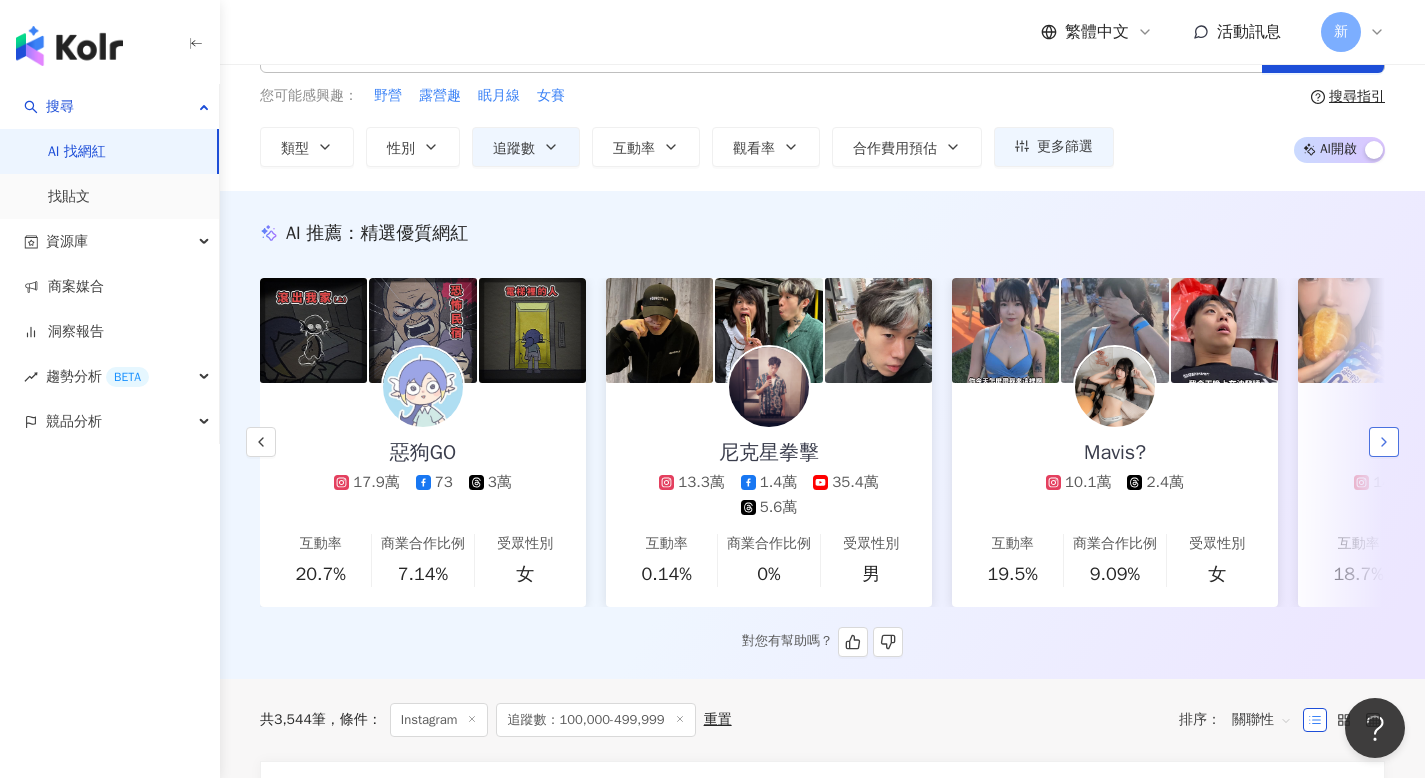 click 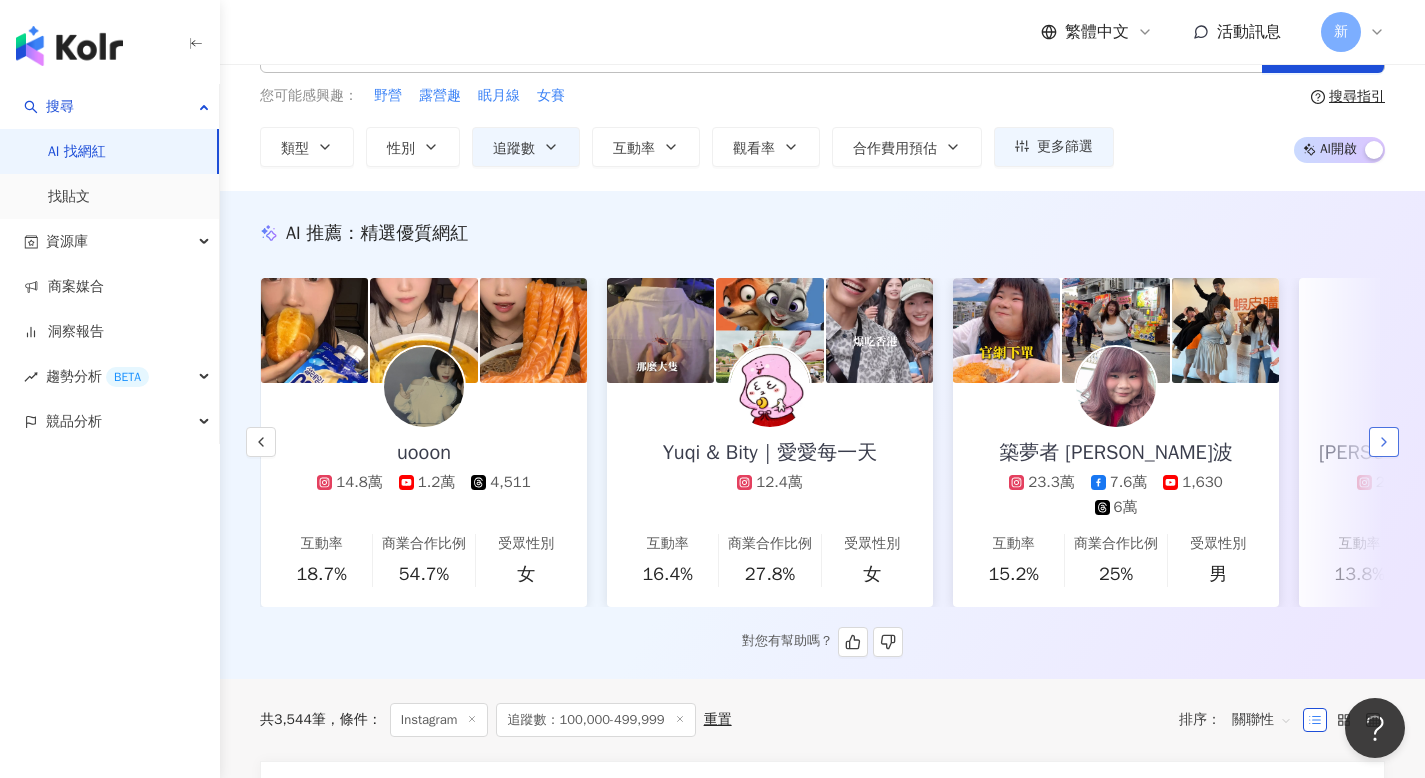 scroll, scrollTop: 0, scrollLeft: 2076, axis: horizontal 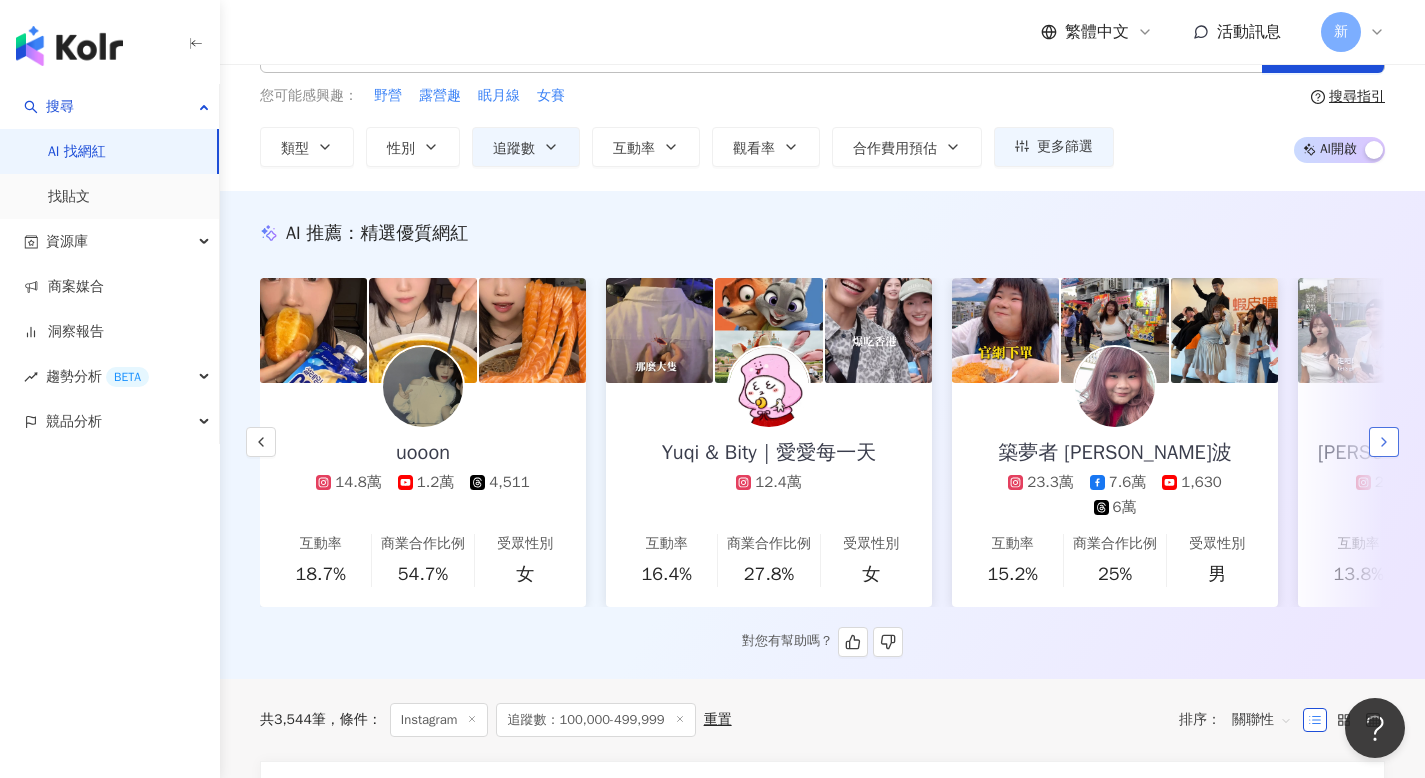 click 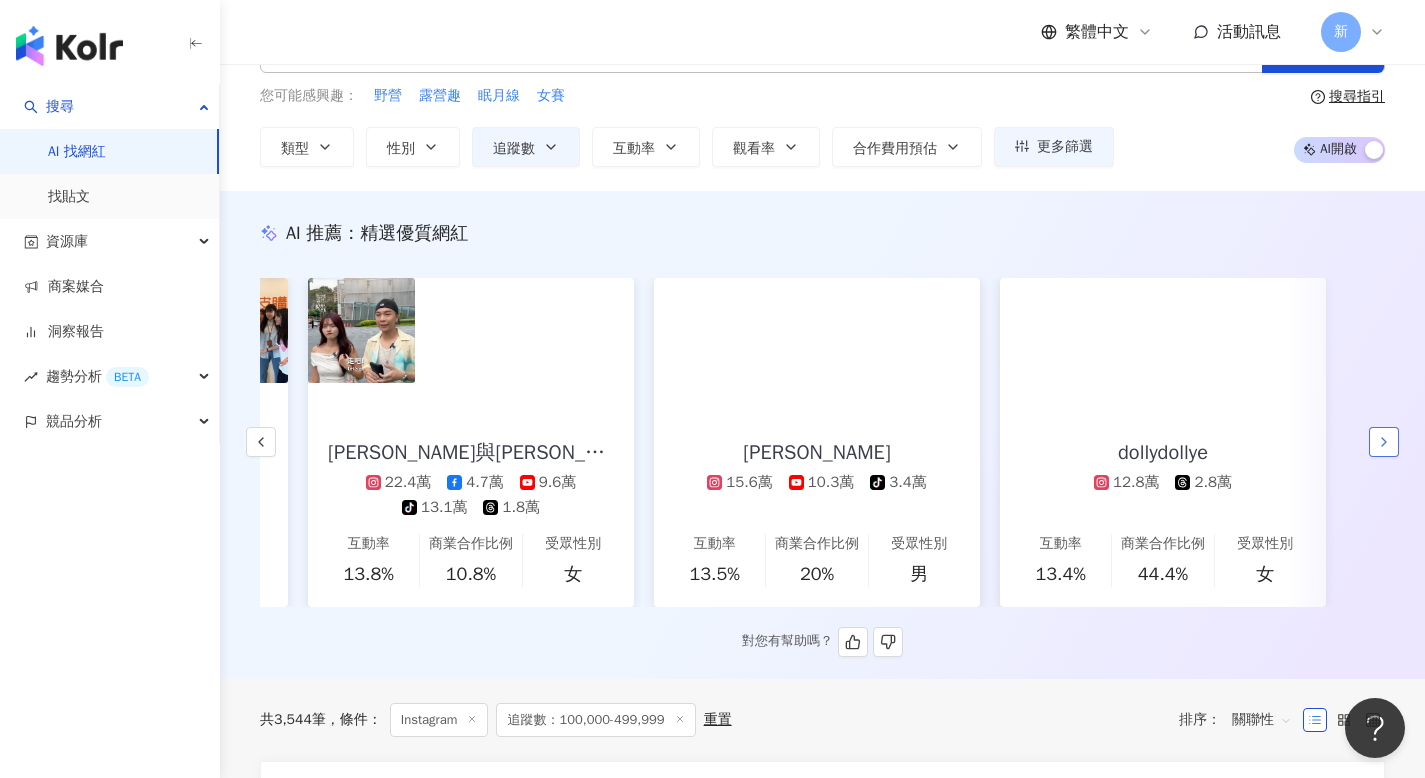 scroll, scrollTop: 0, scrollLeft: 3067, axis: horizontal 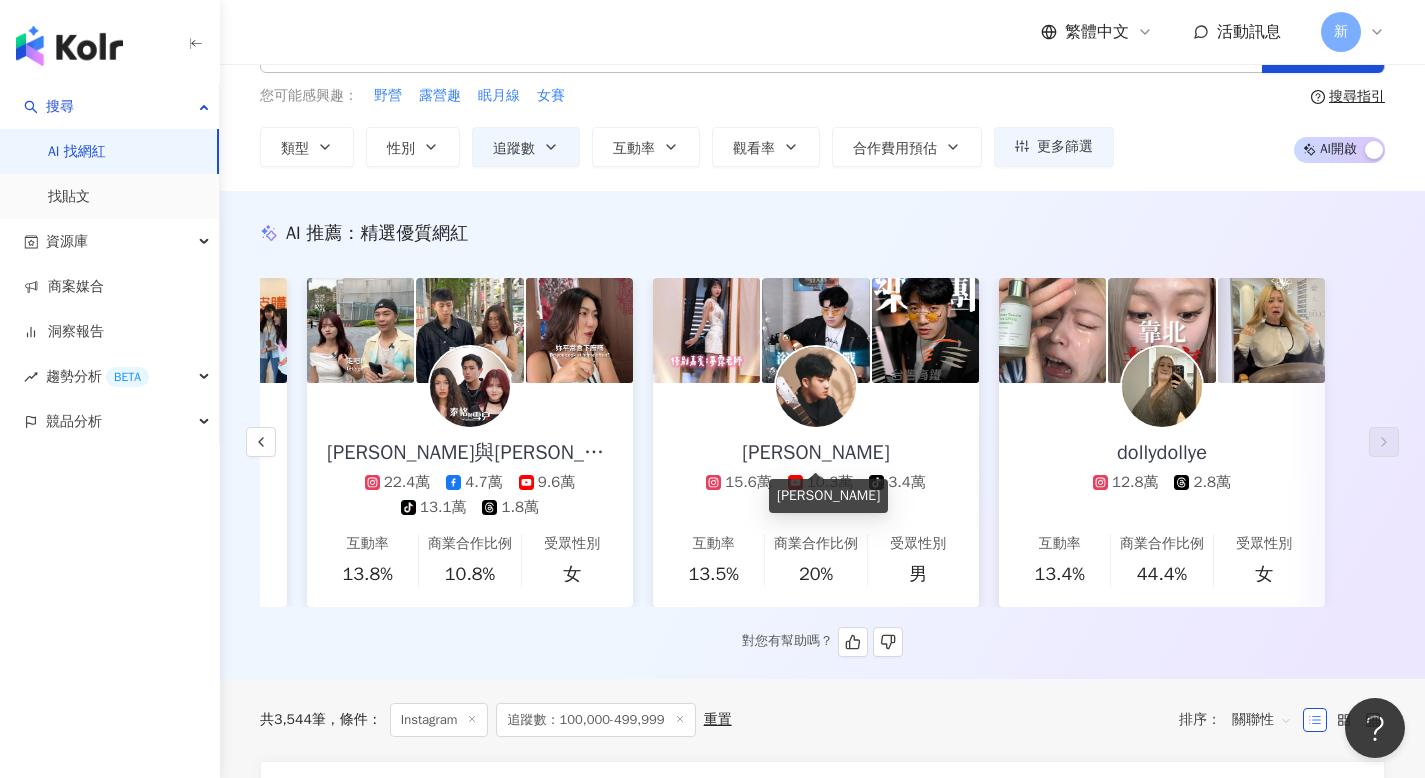 click on "[PERSON_NAME]" at bounding box center (815, 453) 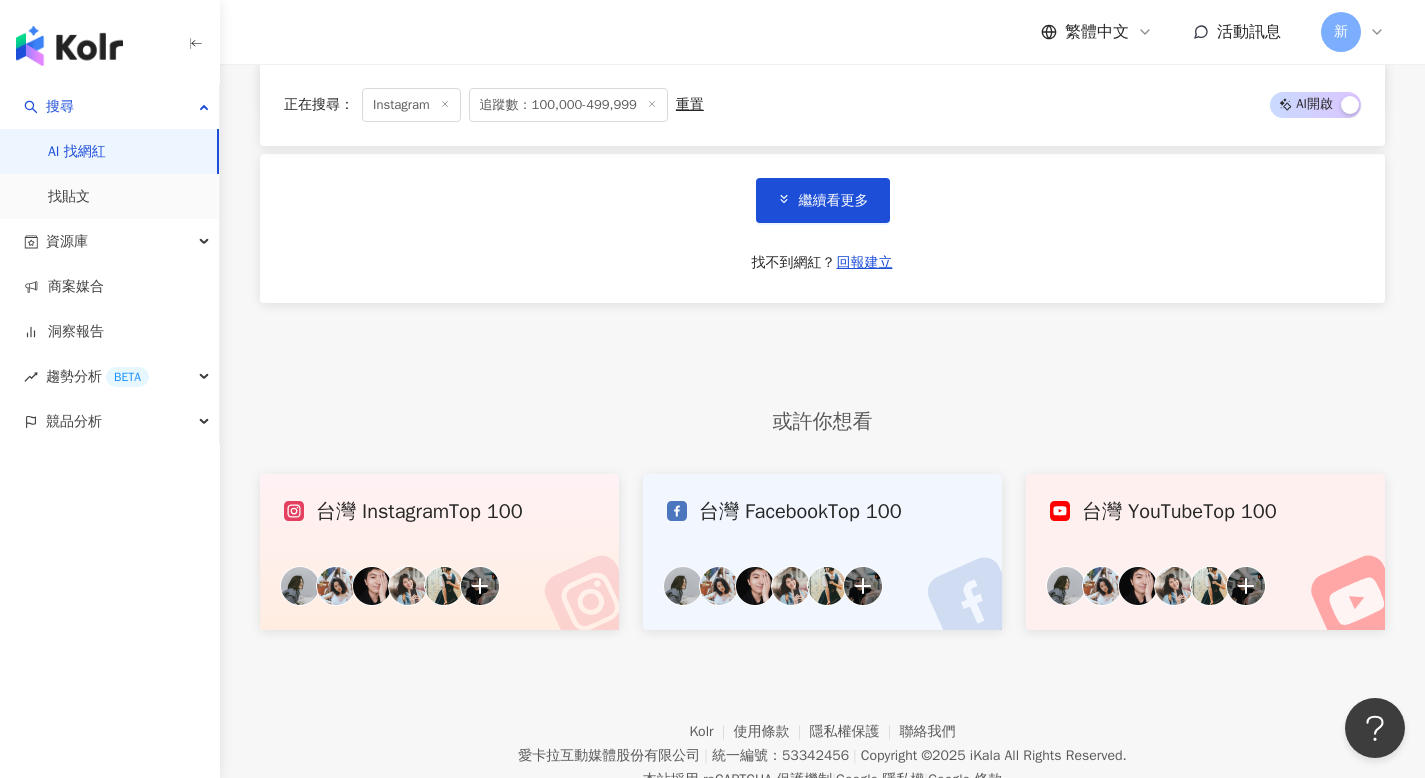 scroll, scrollTop: 3921, scrollLeft: 0, axis: vertical 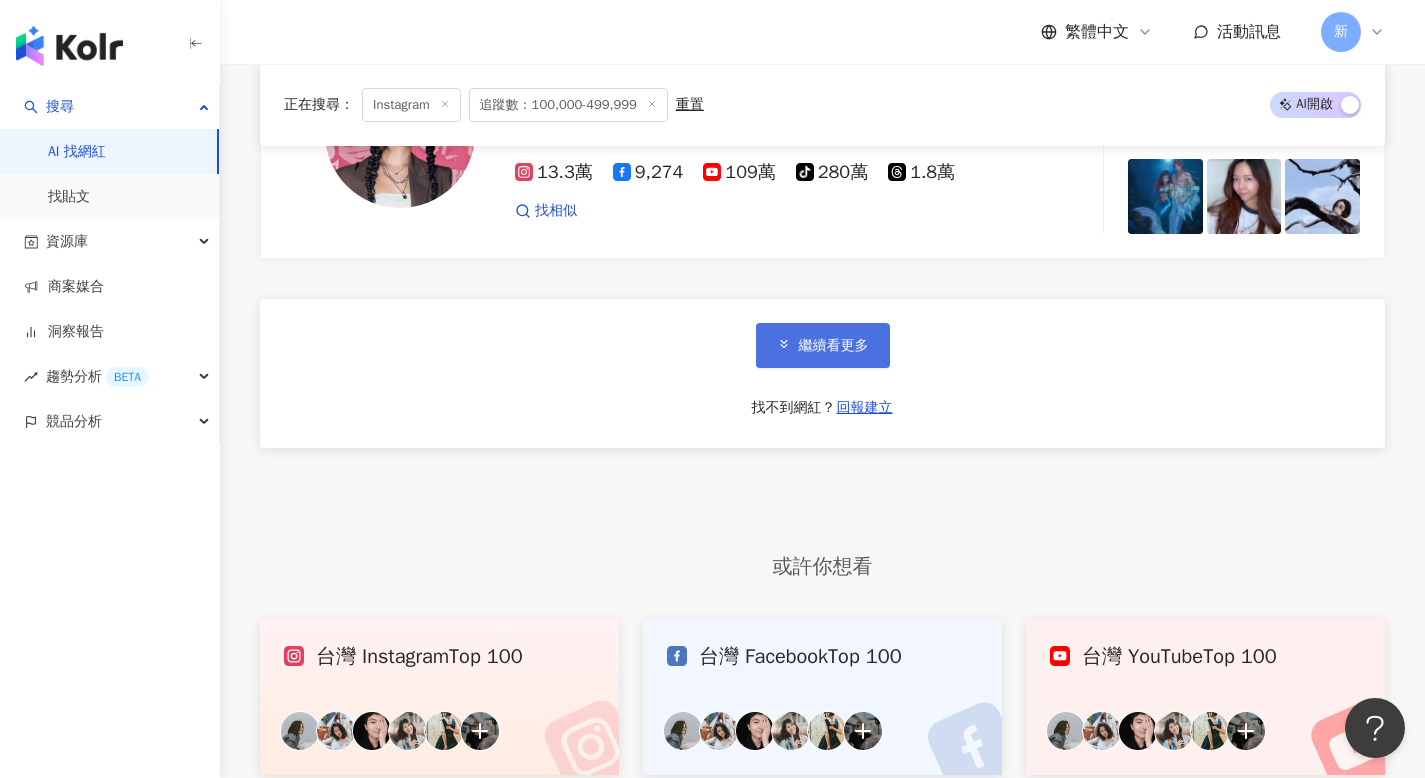 click on "繼續看更多" at bounding box center (823, 345) 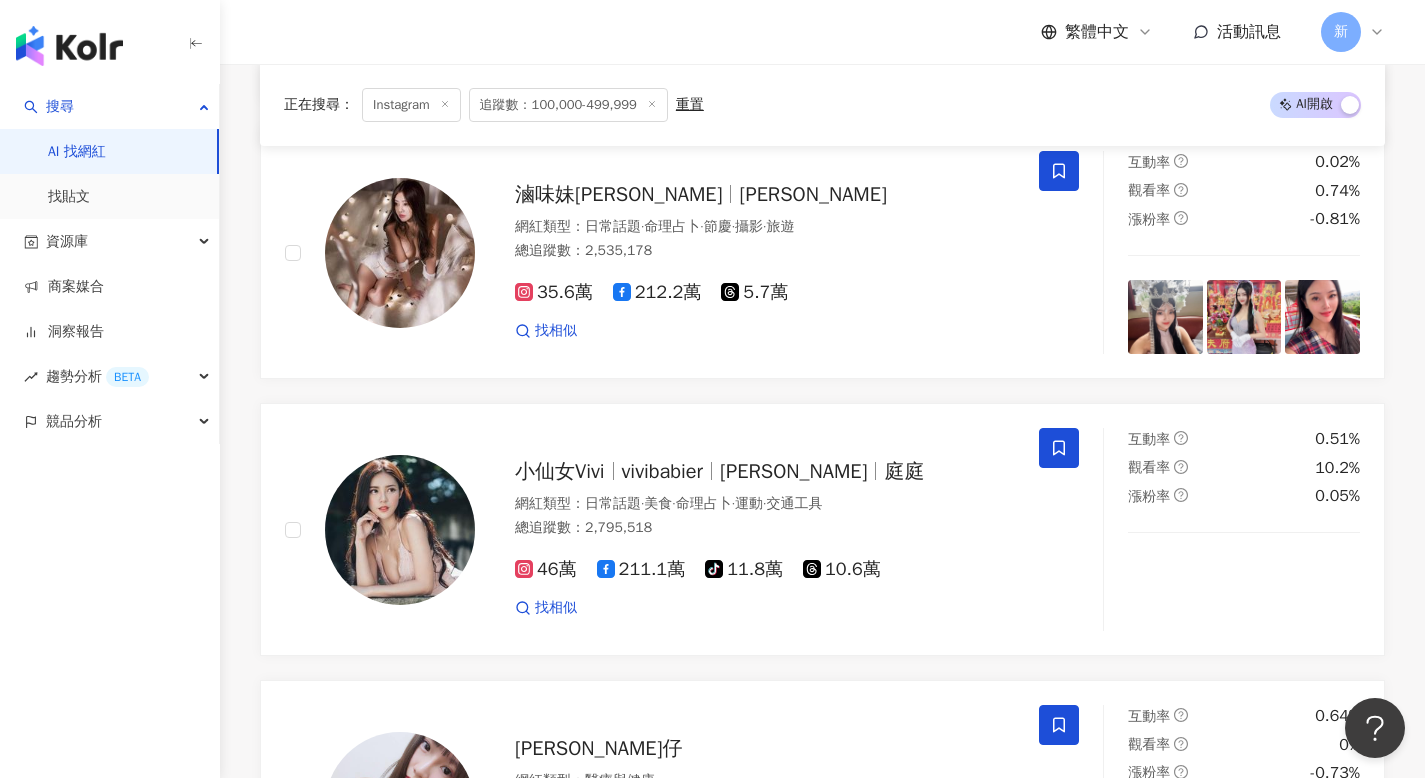 scroll, scrollTop: 6789, scrollLeft: 0, axis: vertical 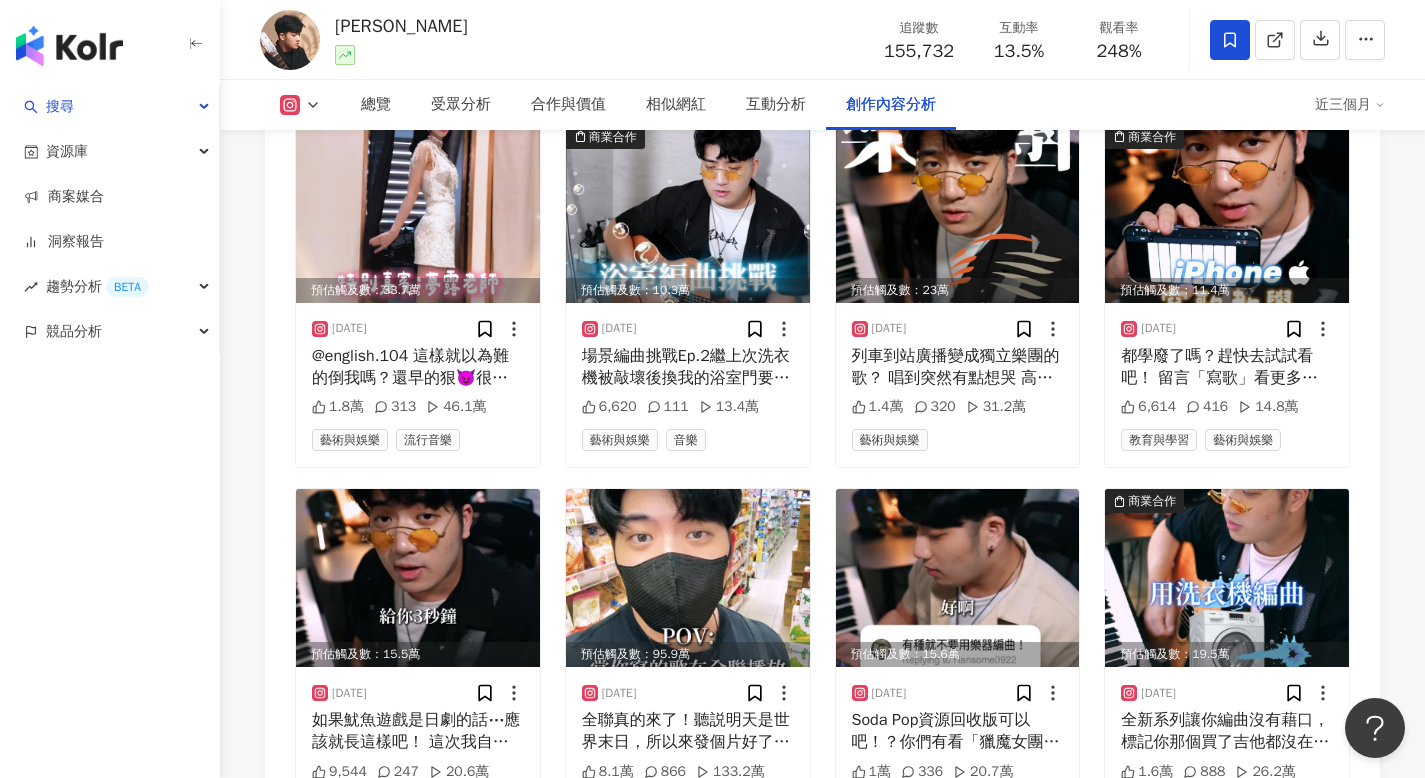 click at bounding box center [533, 51] 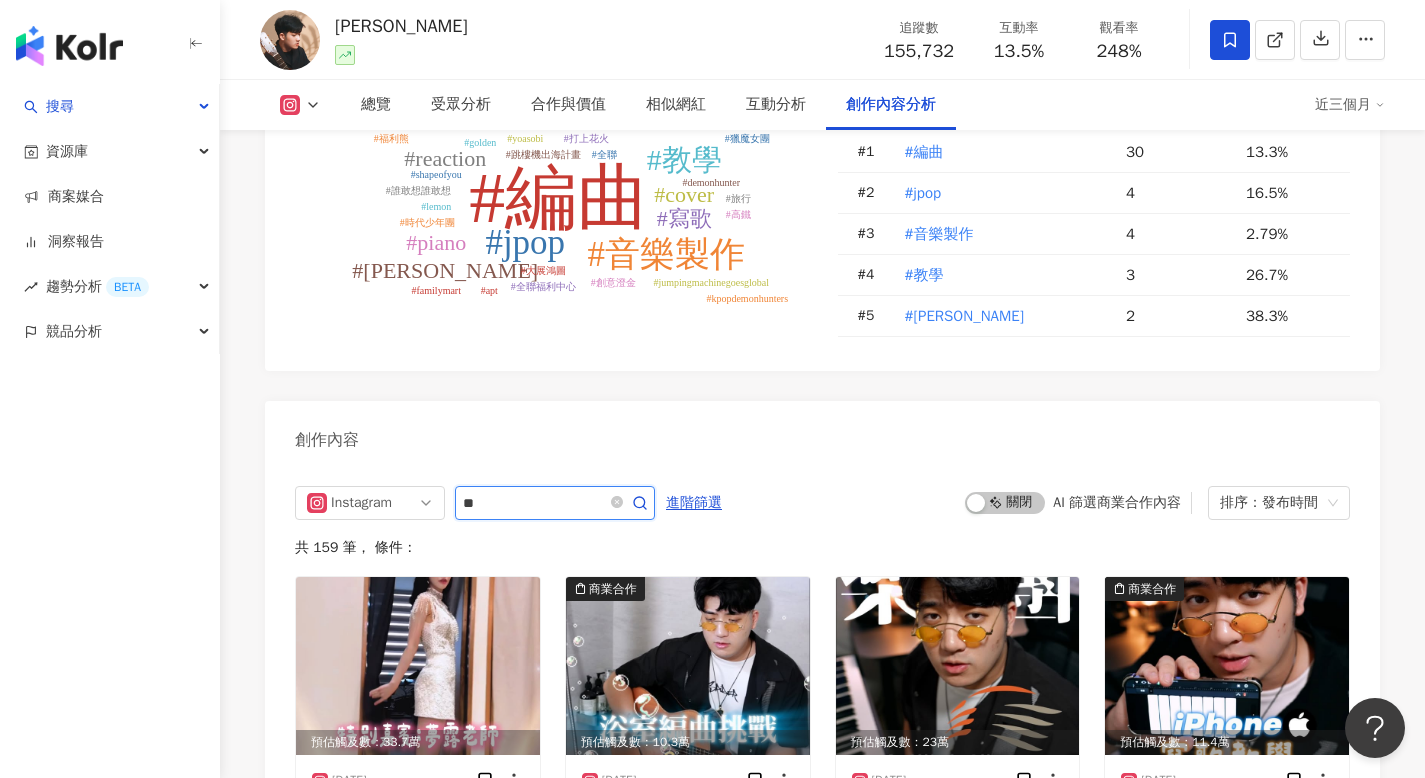 type on "*" 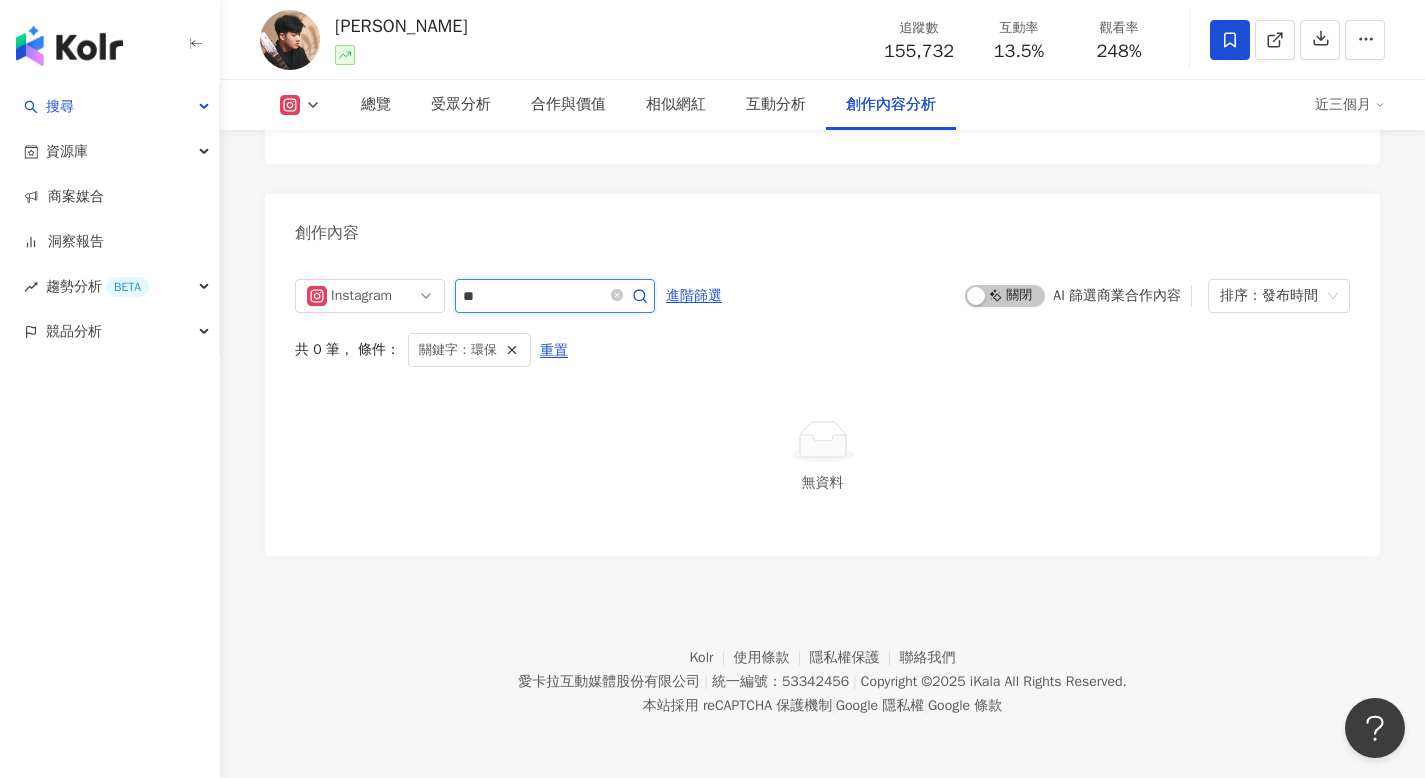 scroll, scrollTop: 6037, scrollLeft: 0, axis: vertical 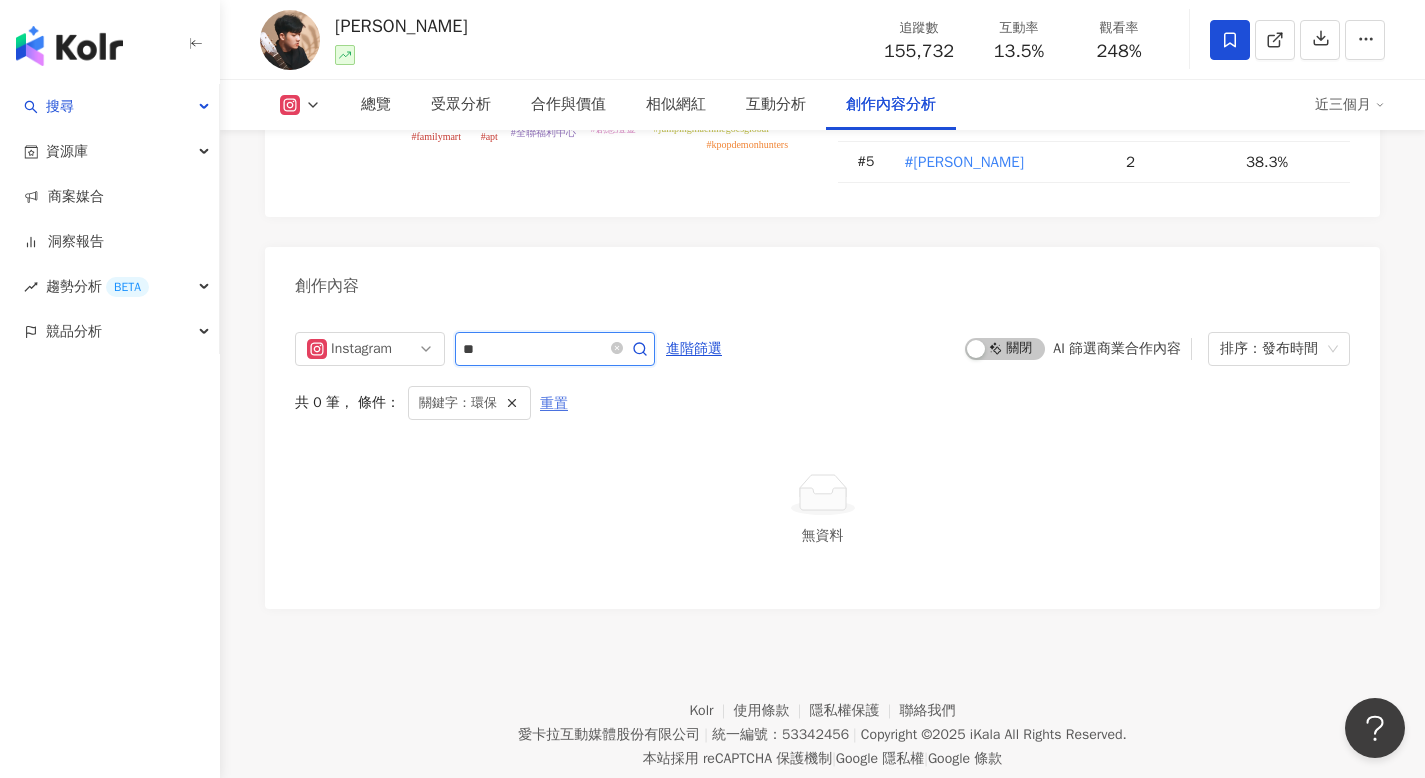 type on "*" 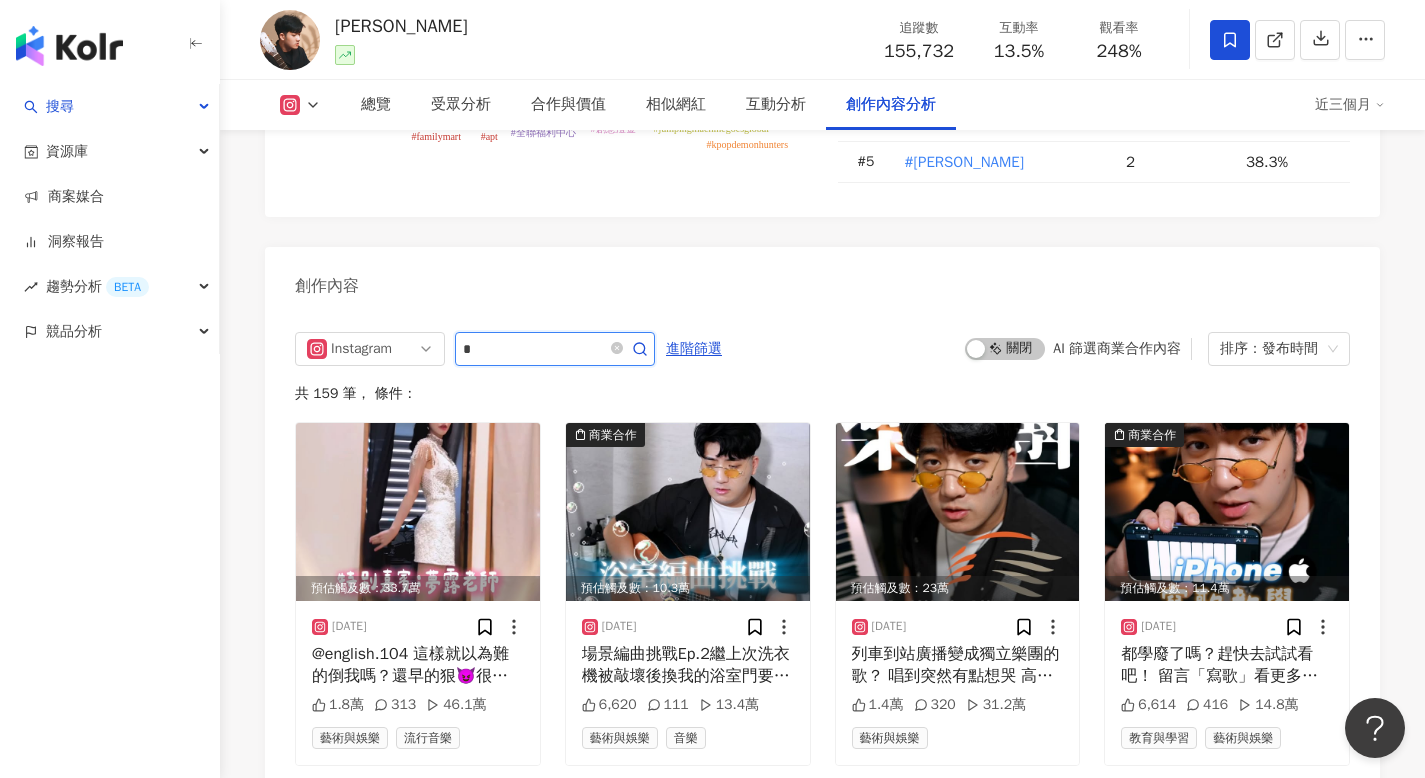 scroll, scrollTop: 6101, scrollLeft: 0, axis: vertical 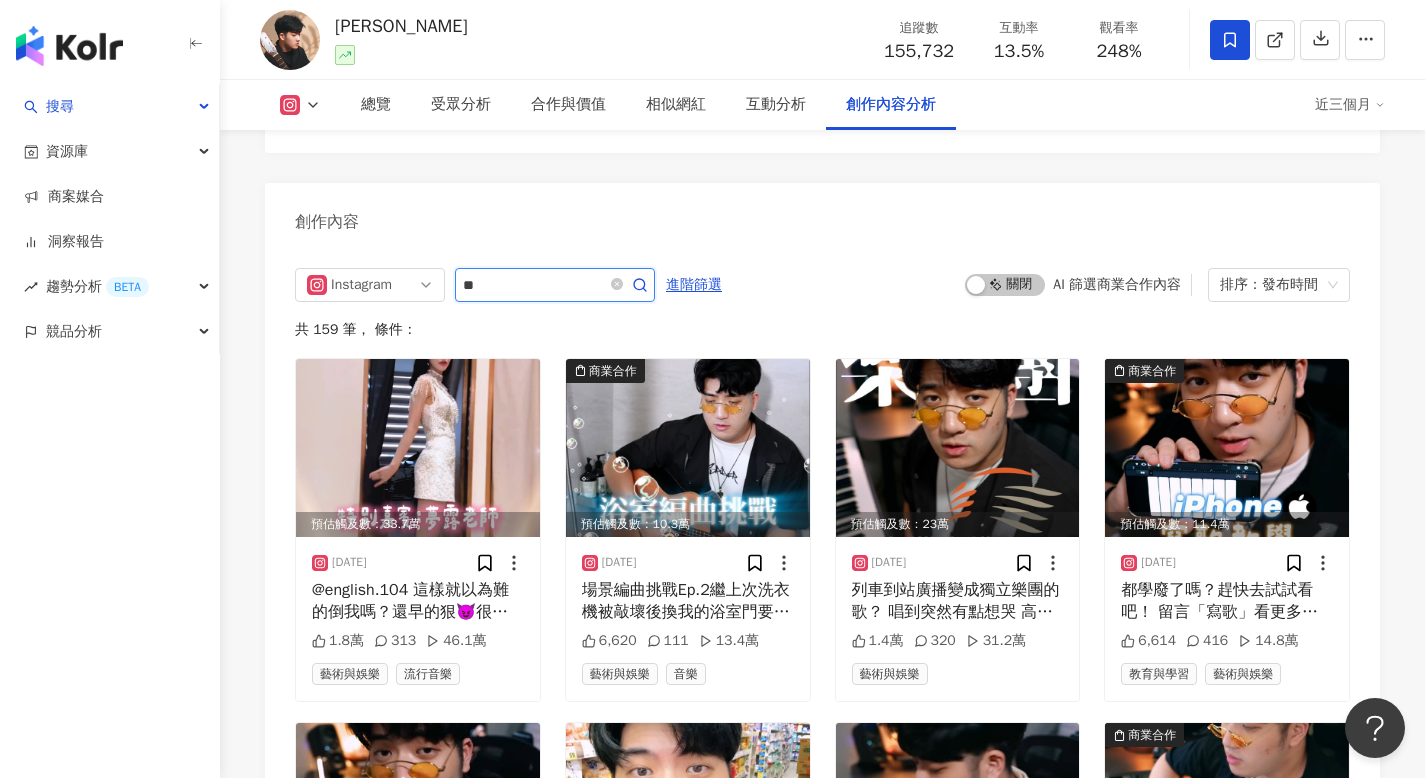 type on "**" 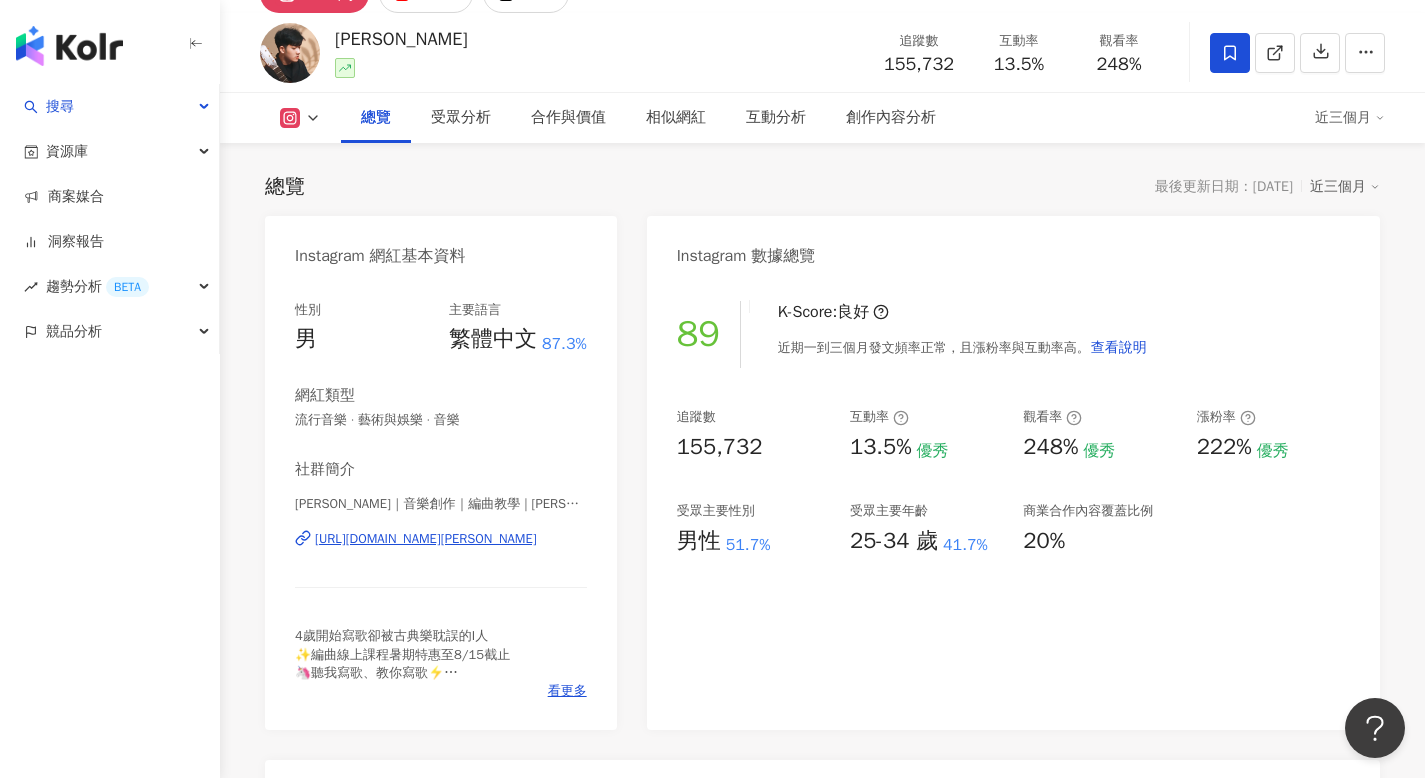 scroll, scrollTop: 15, scrollLeft: 0, axis: vertical 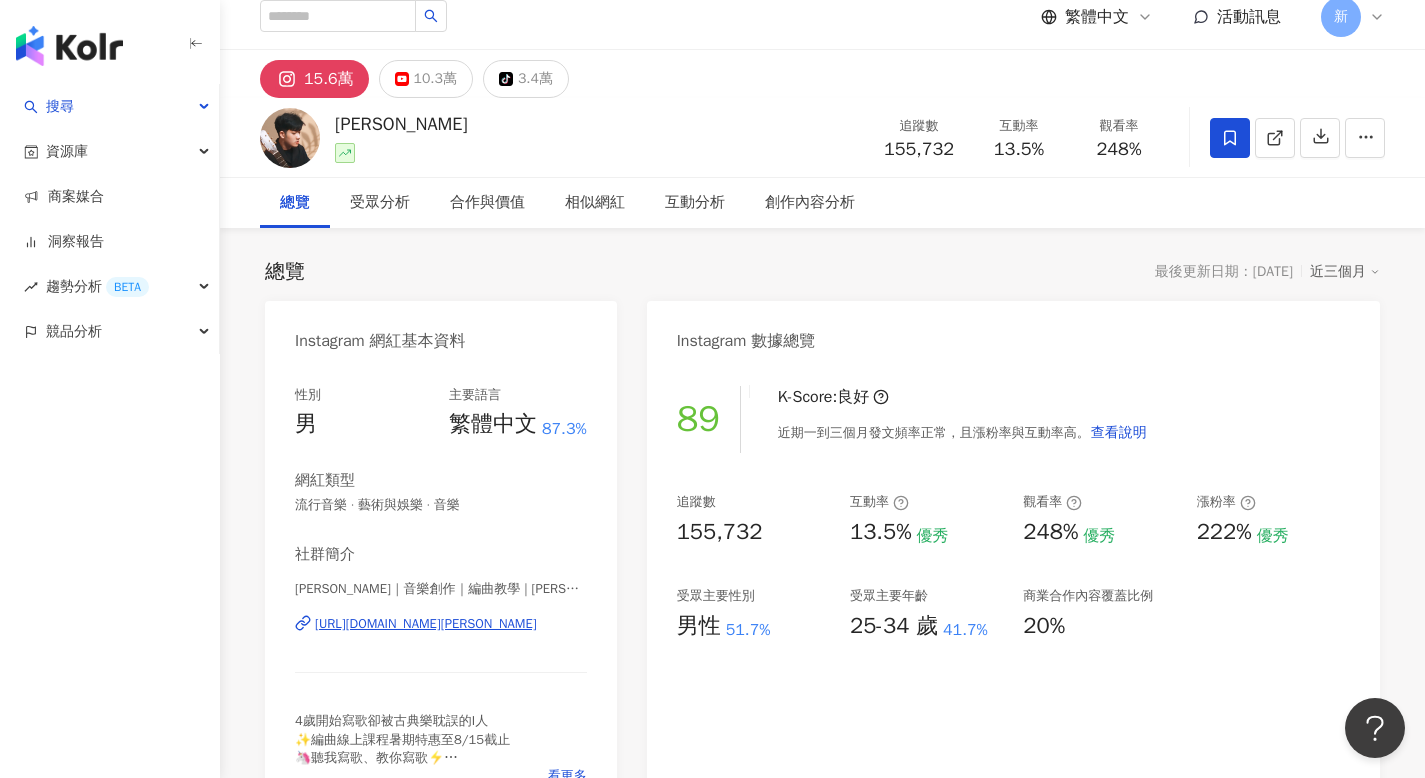click on "https://www.instagram.com/louis._.0308/" at bounding box center [426, 624] 